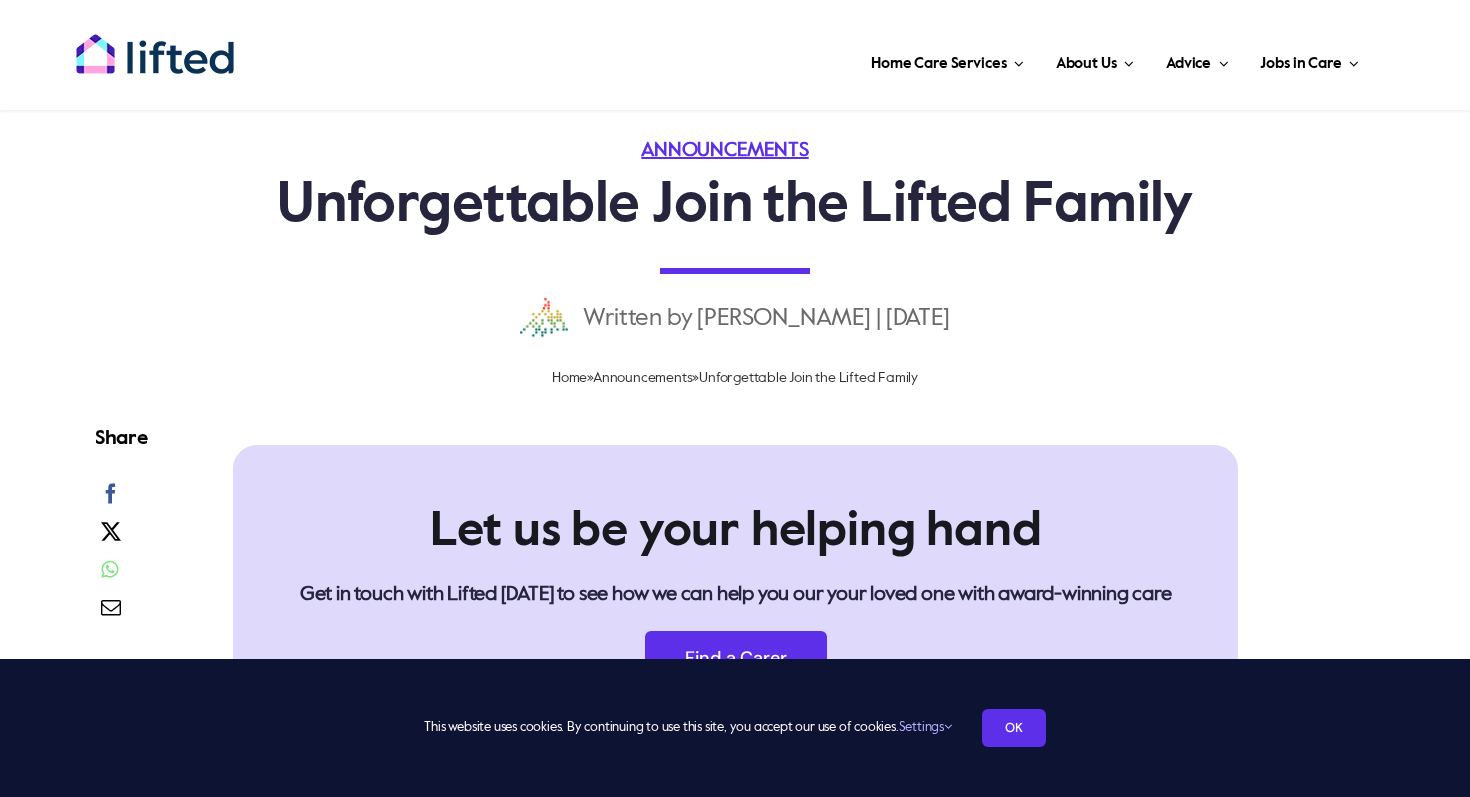 scroll, scrollTop: 0, scrollLeft: 0, axis: both 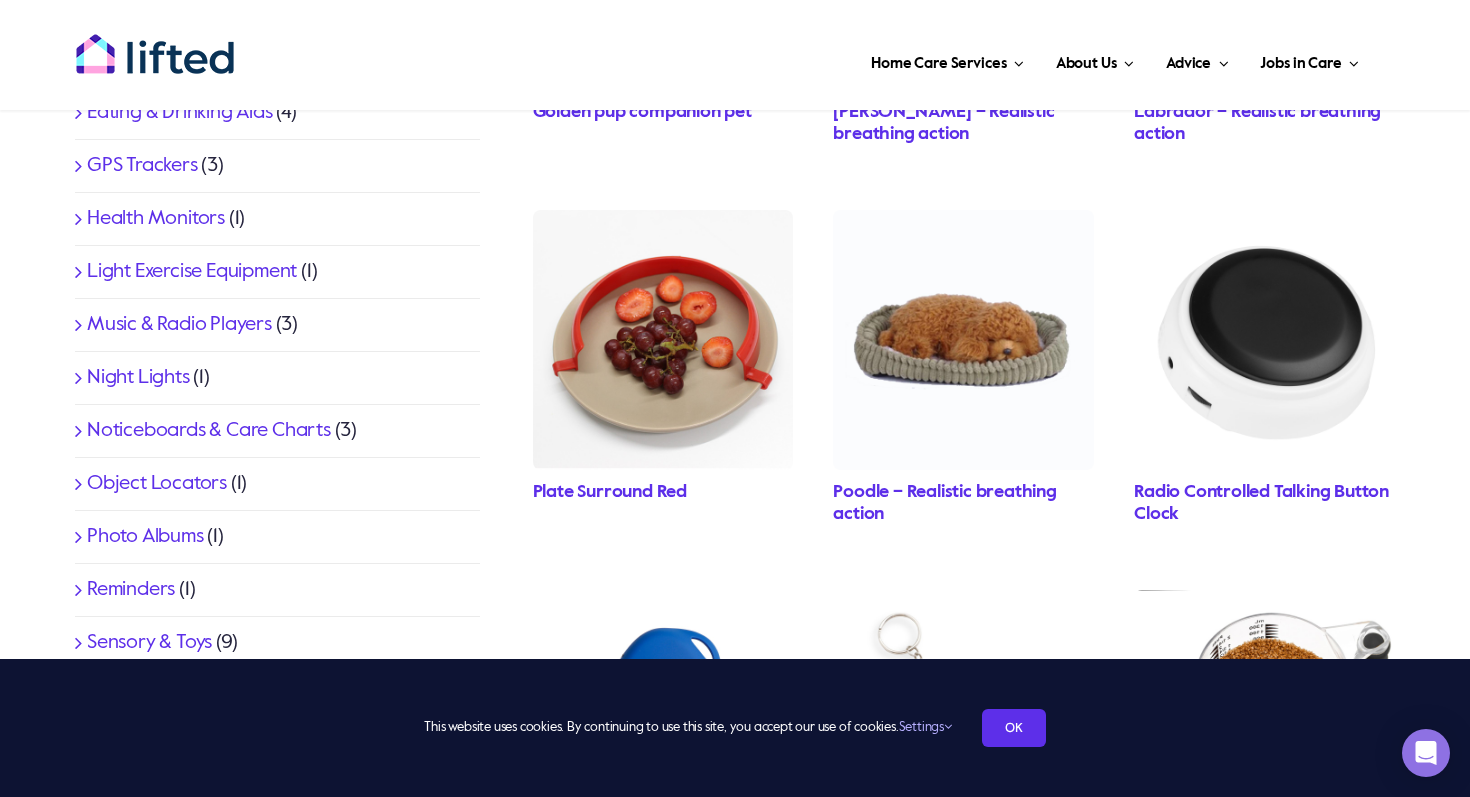 click on "Noticeboards & Care Charts" at bounding box center [209, 431] 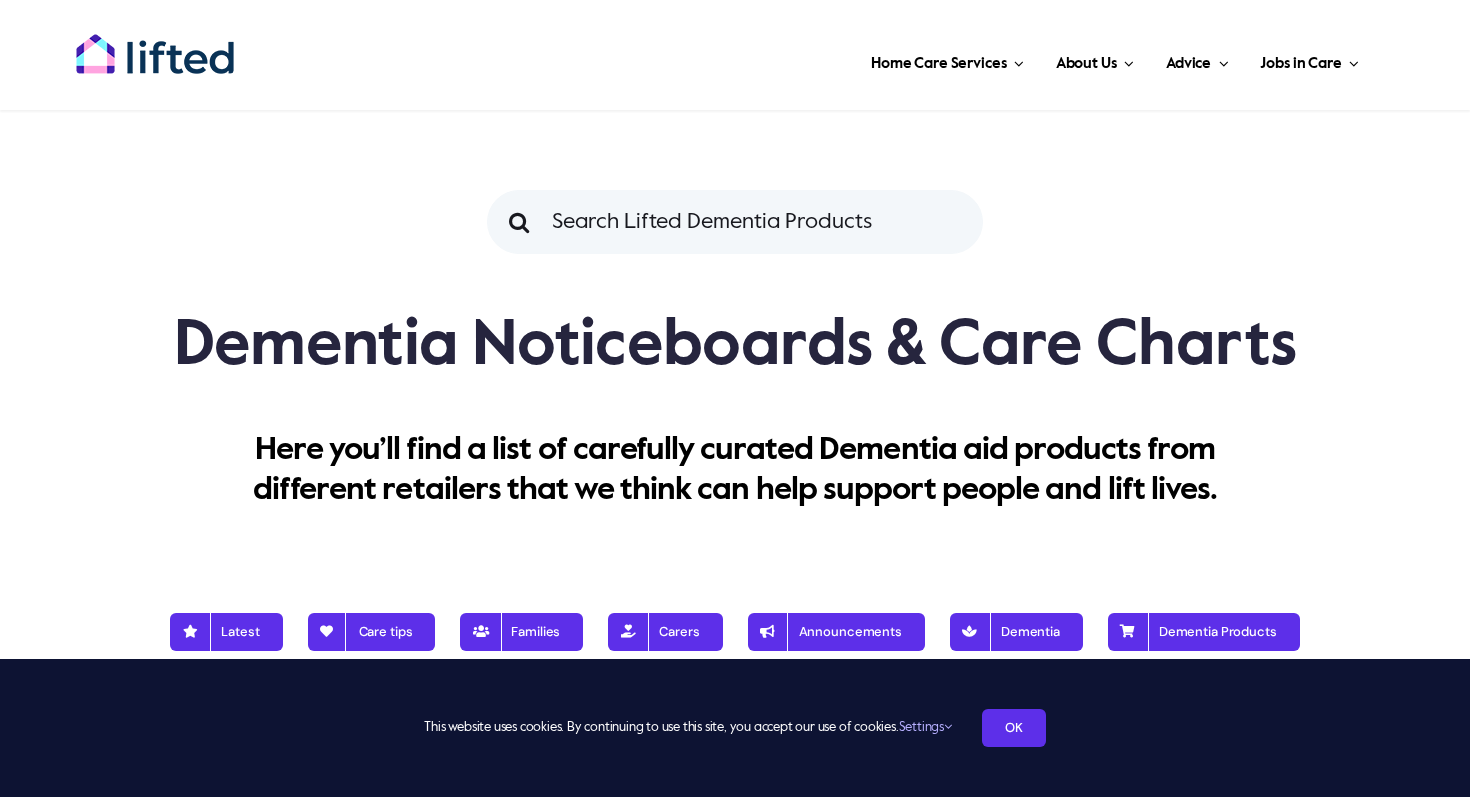 scroll, scrollTop: 0, scrollLeft: 0, axis: both 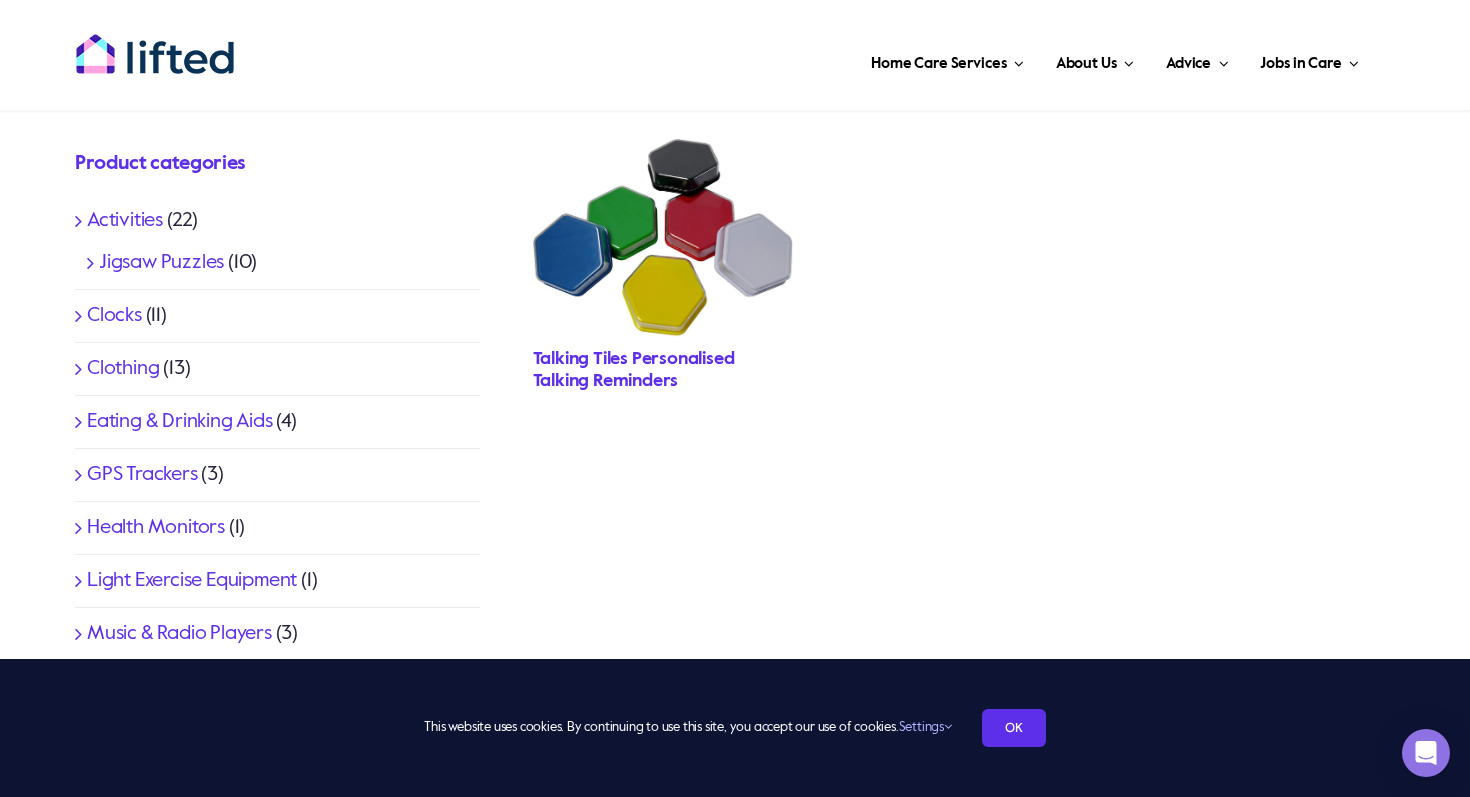 click at bounding box center (663, 238) 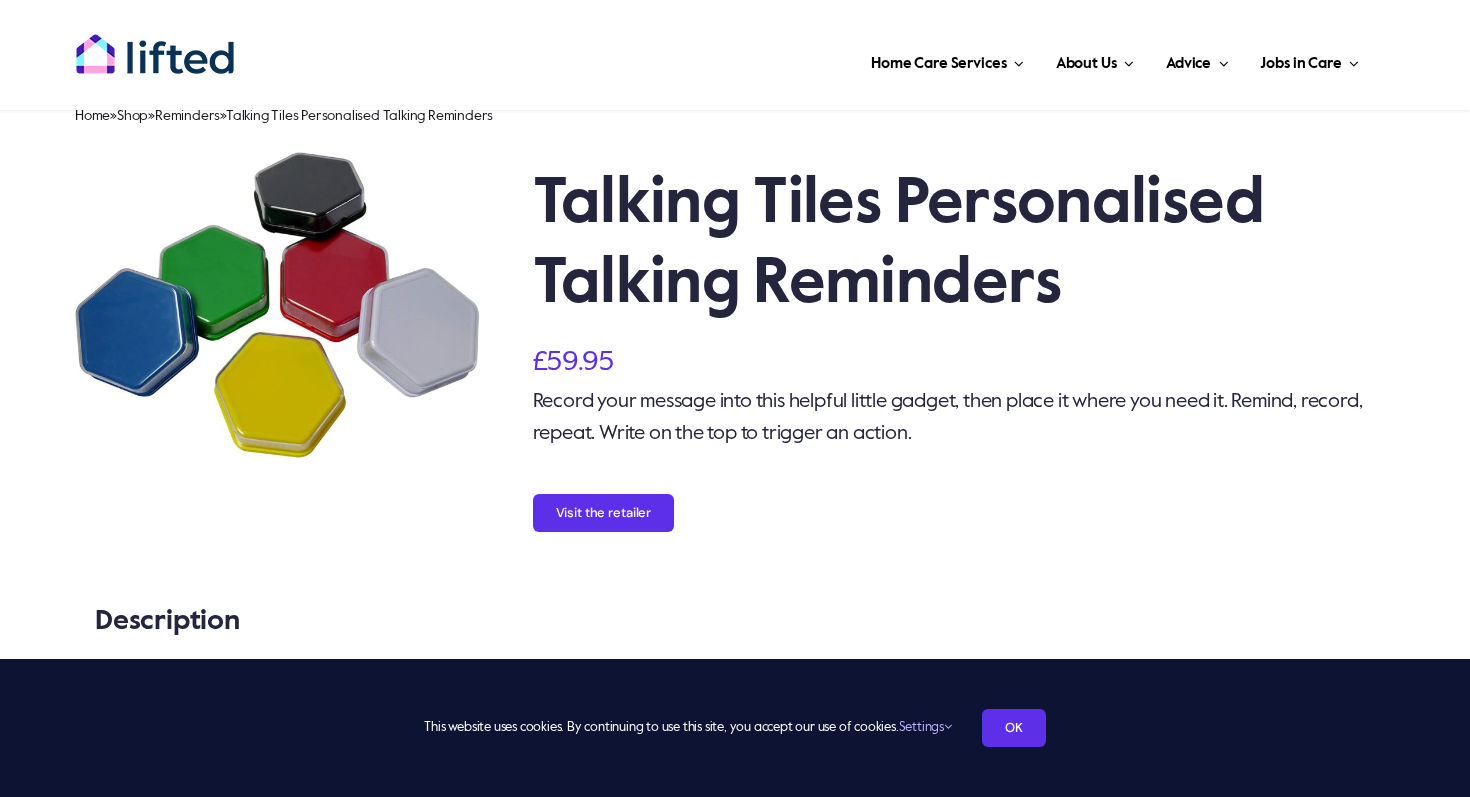 scroll, scrollTop: 0, scrollLeft: 0, axis: both 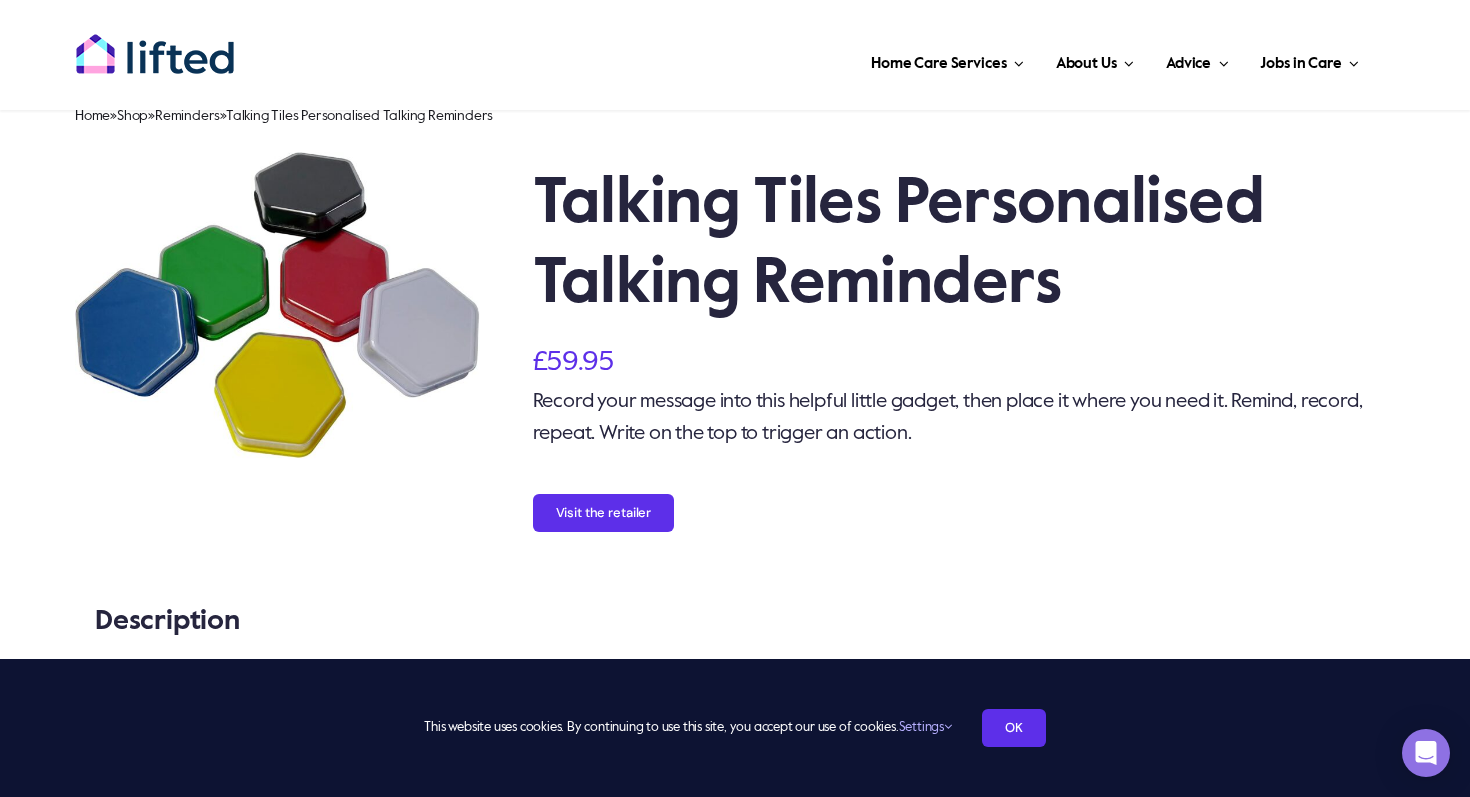 click on "Reminders" at bounding box center [187, 116] 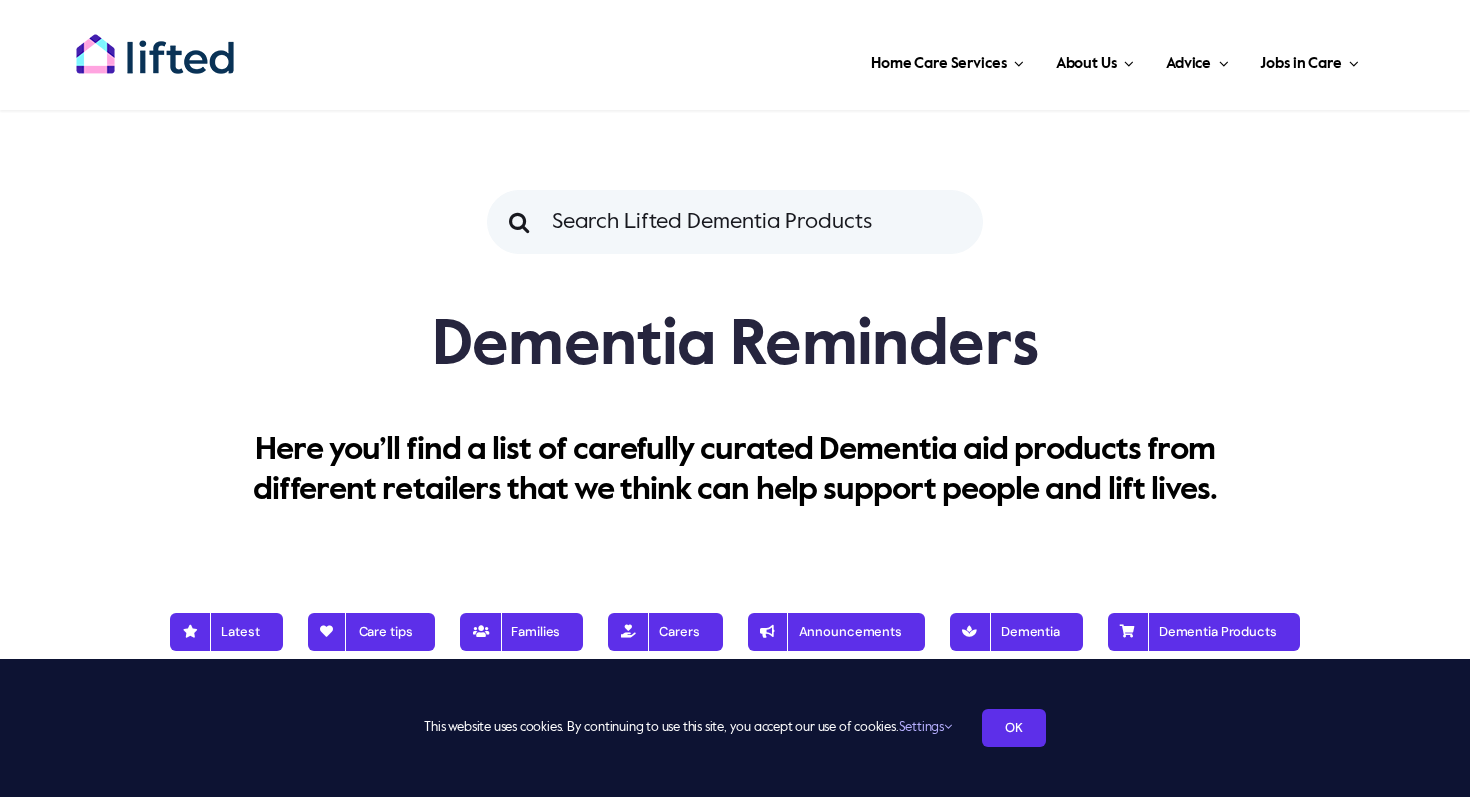 scroll, scrollTop: 0, scrollLeft: 0, axis: both 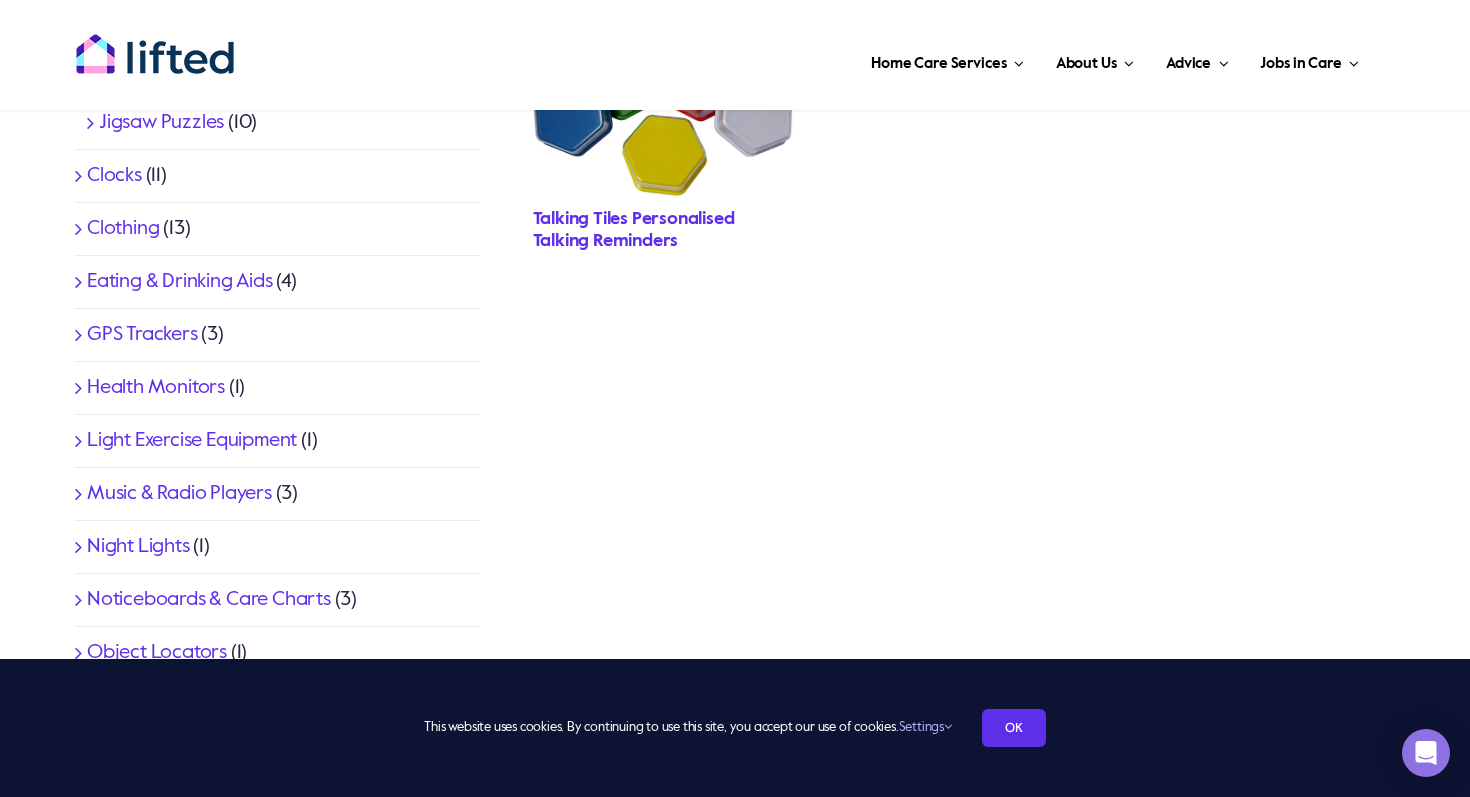 click on "GPS Trackers" at bounding box center [142, 335] 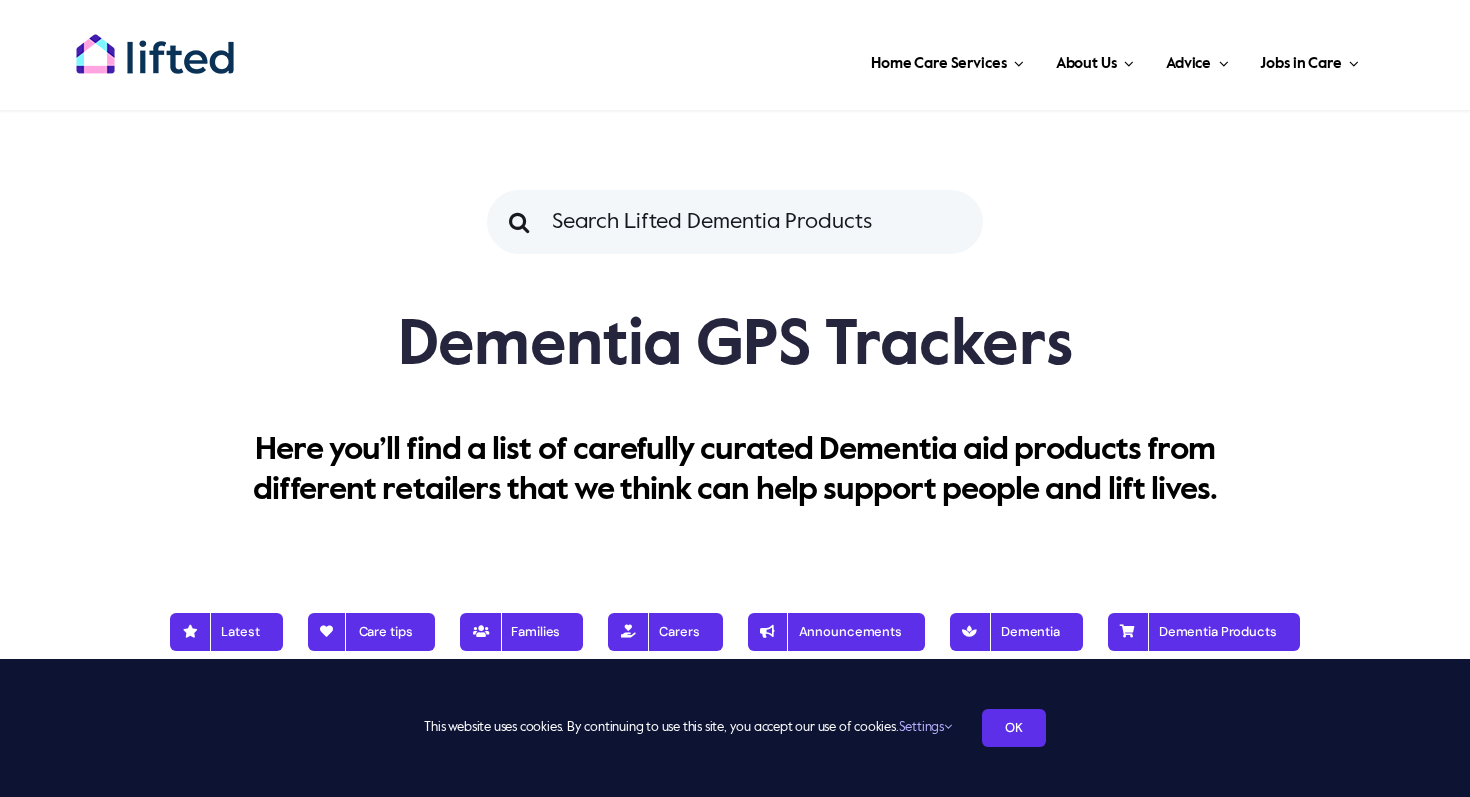 scroll, scrollTop: 0, scrollLeft: 0, axis: both 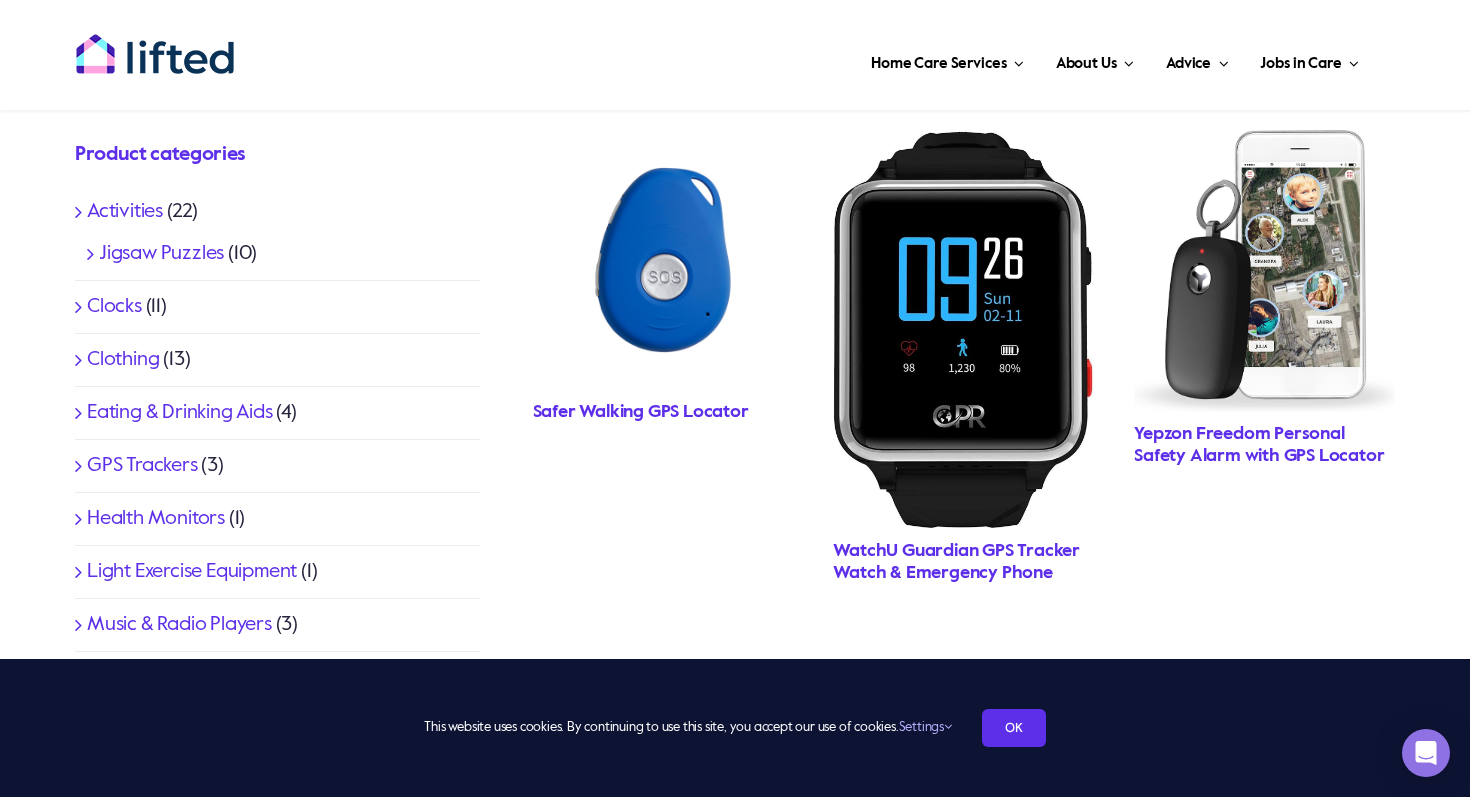 click on "Safer Walking GPS Locator" at bounding box center [641, 412] 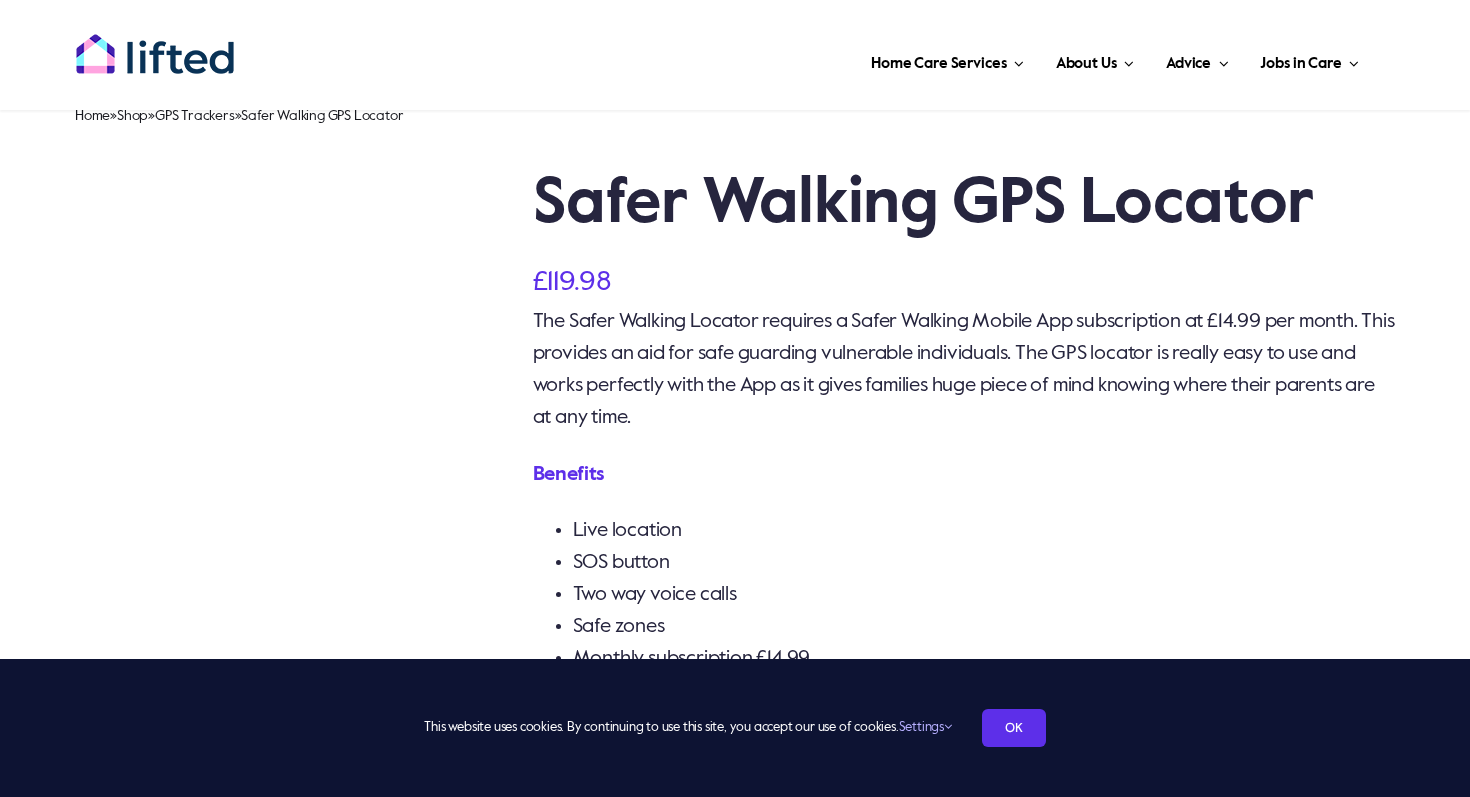 scroll, scrollTop: 0, scrollLeft: 0, axis: both 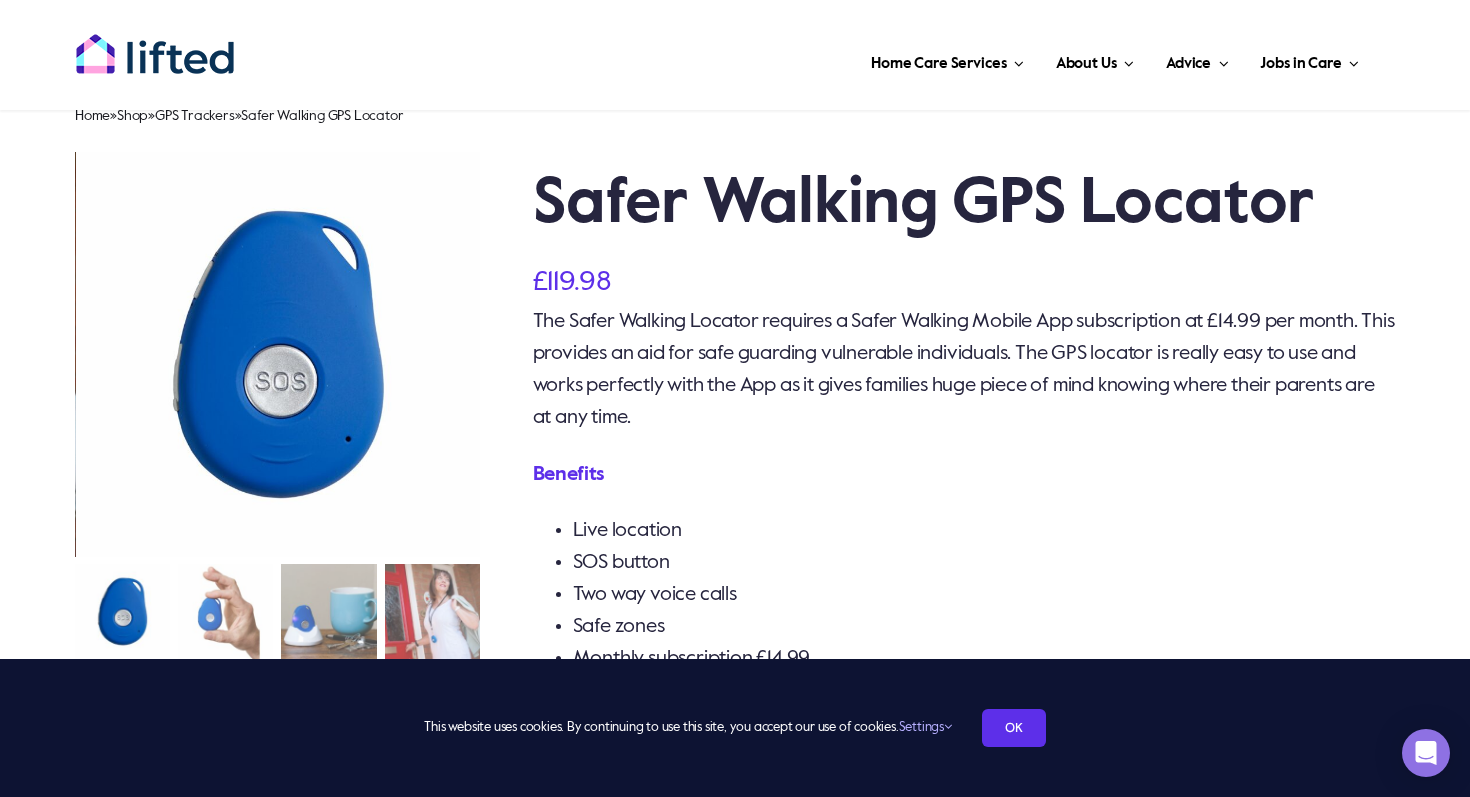 click on "GPS Trackers" at bounding box center (195, 116) 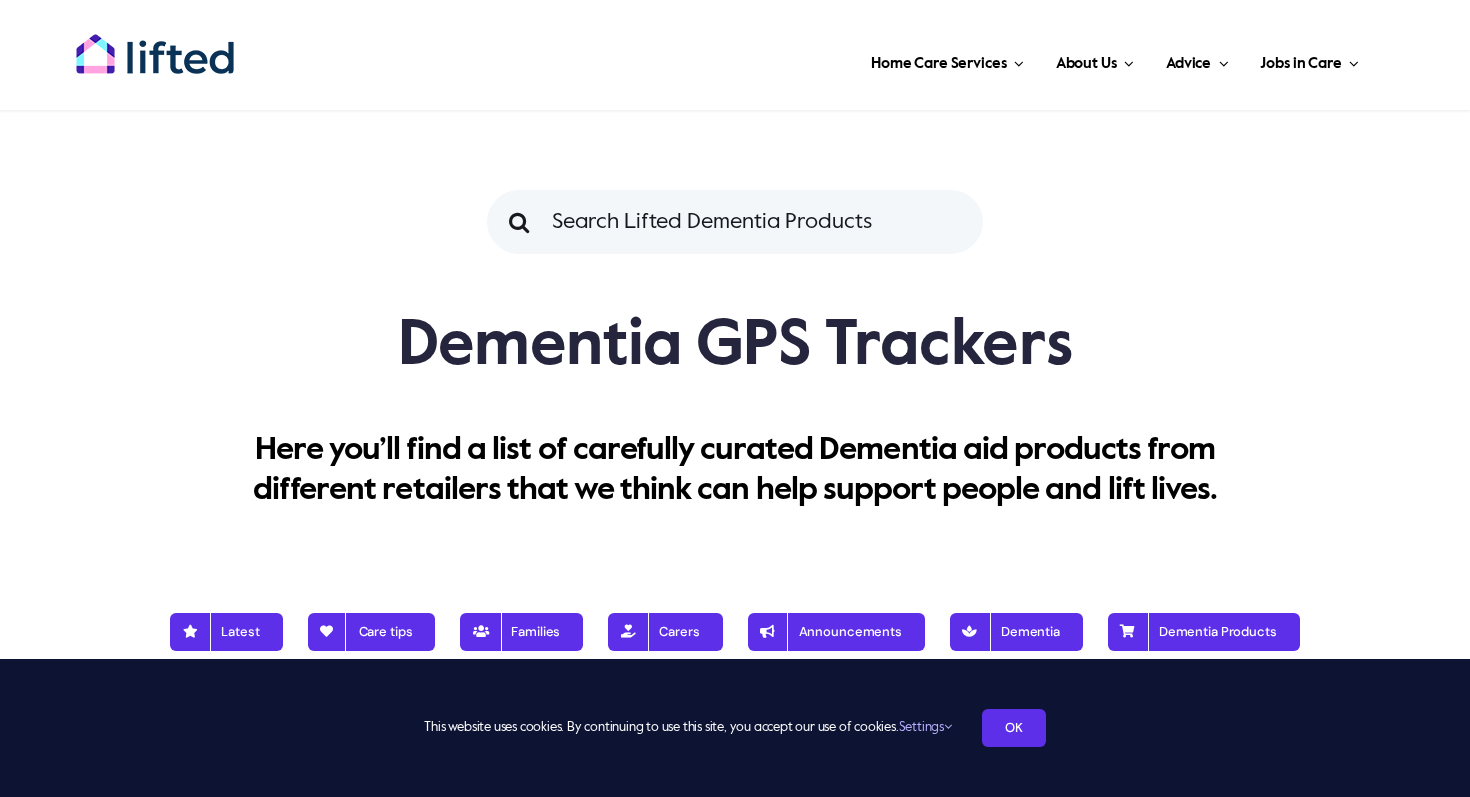 scroll, scrollTop: 0, scrollLeft: 0, axis: both 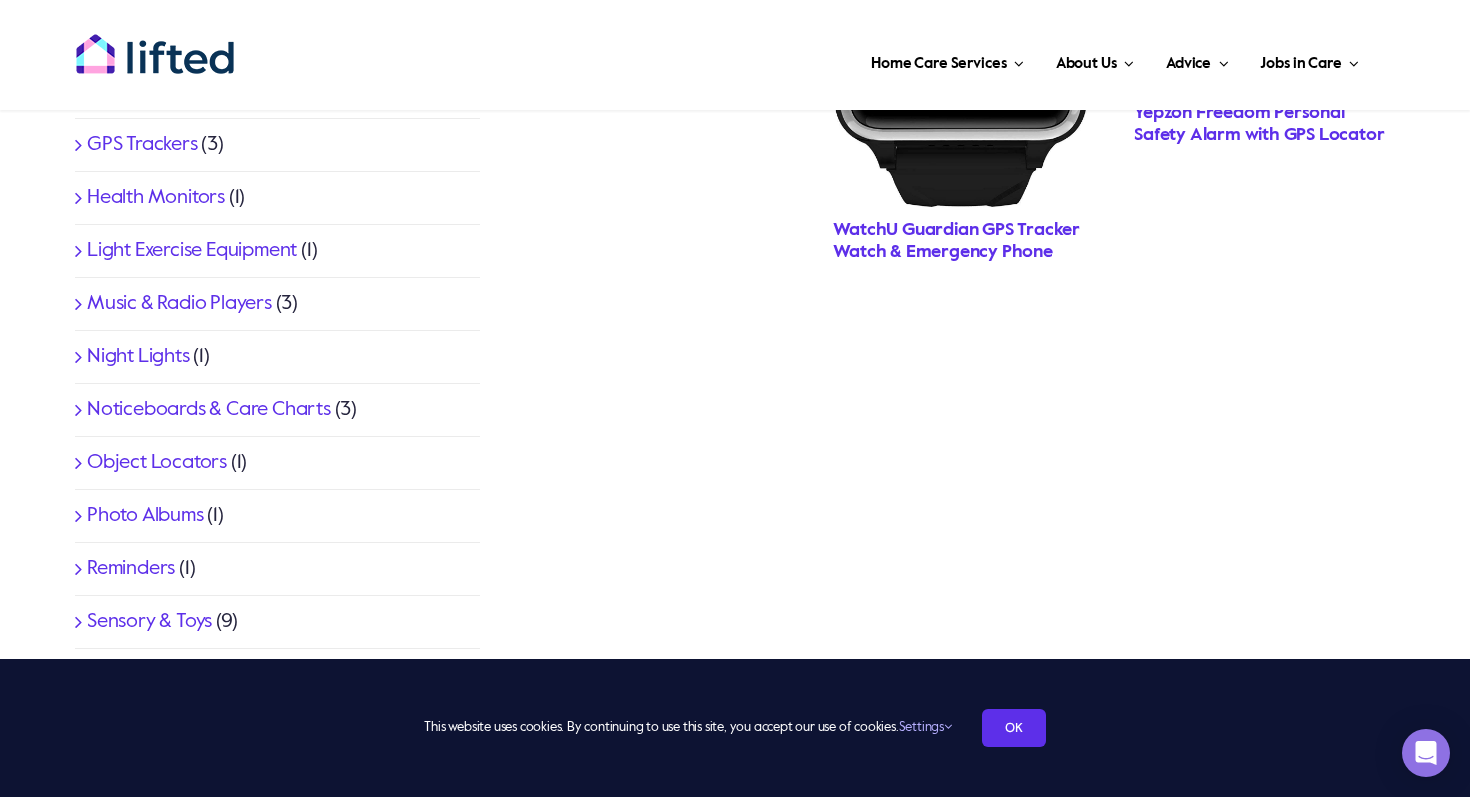 click on "Noticeboards & Care Charts" at bounding box center [209, 410] 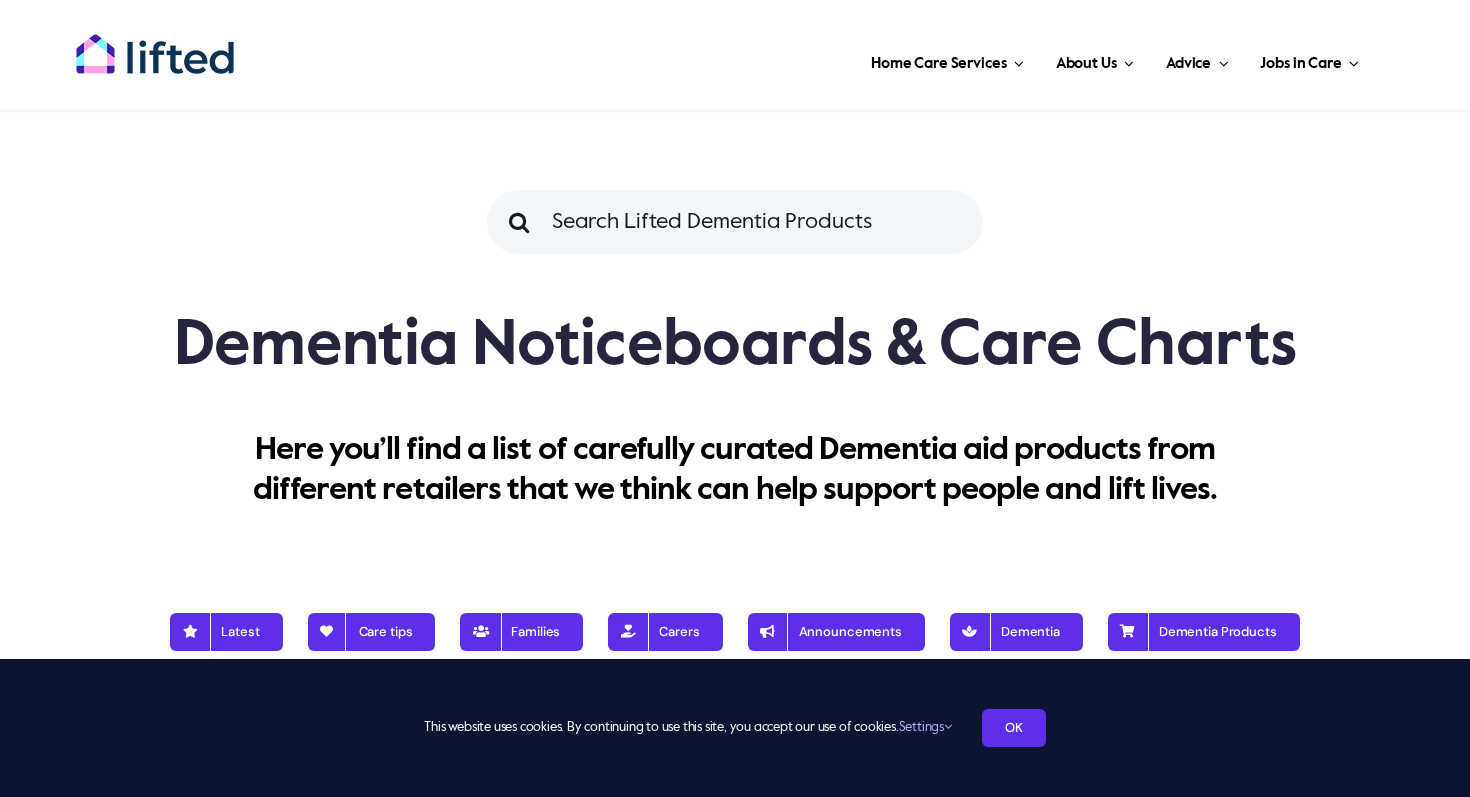 scroll, scrollTop: 0, scrollLeft: 0, axis: both 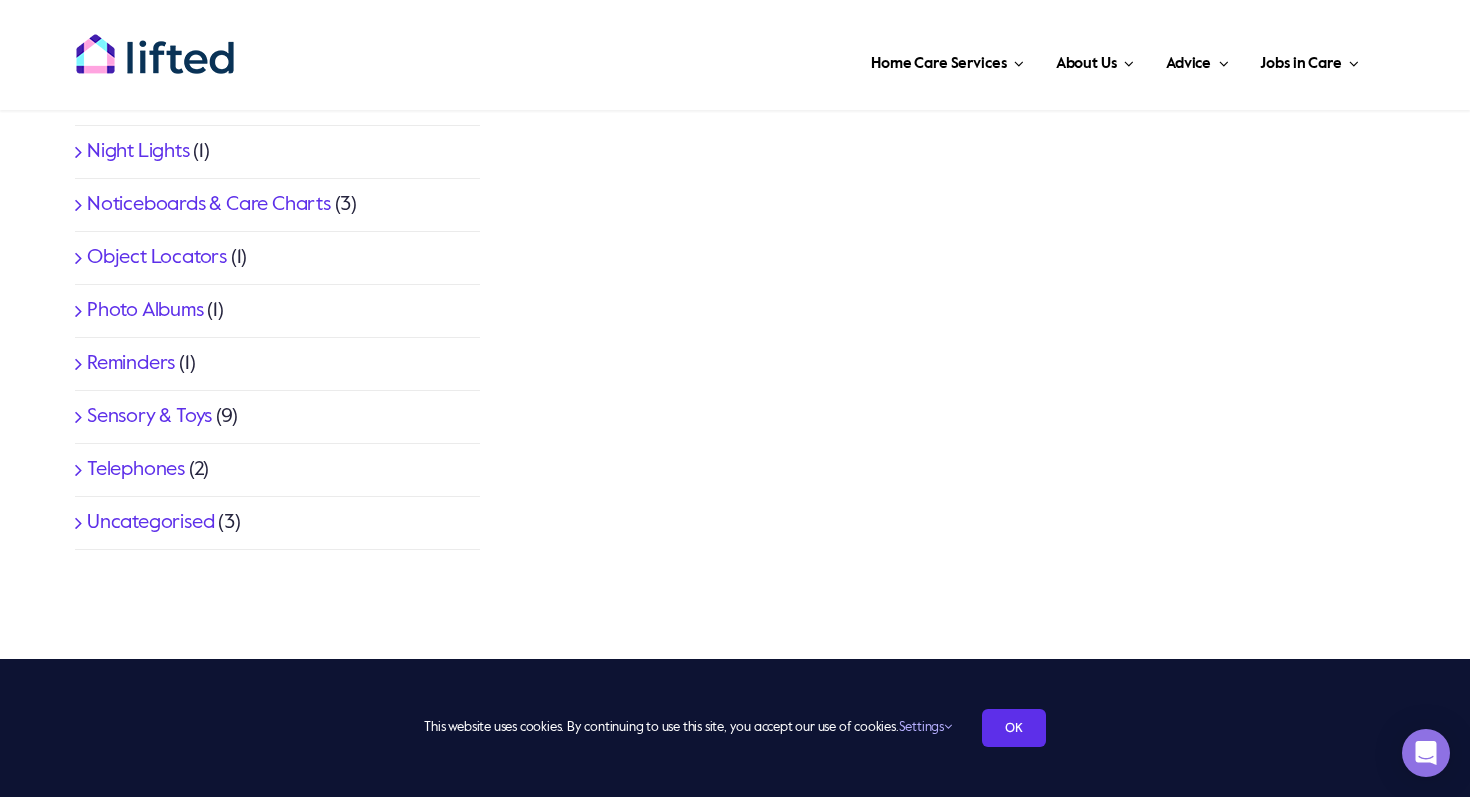click on "Reminders" at bounding box center (131, 364) 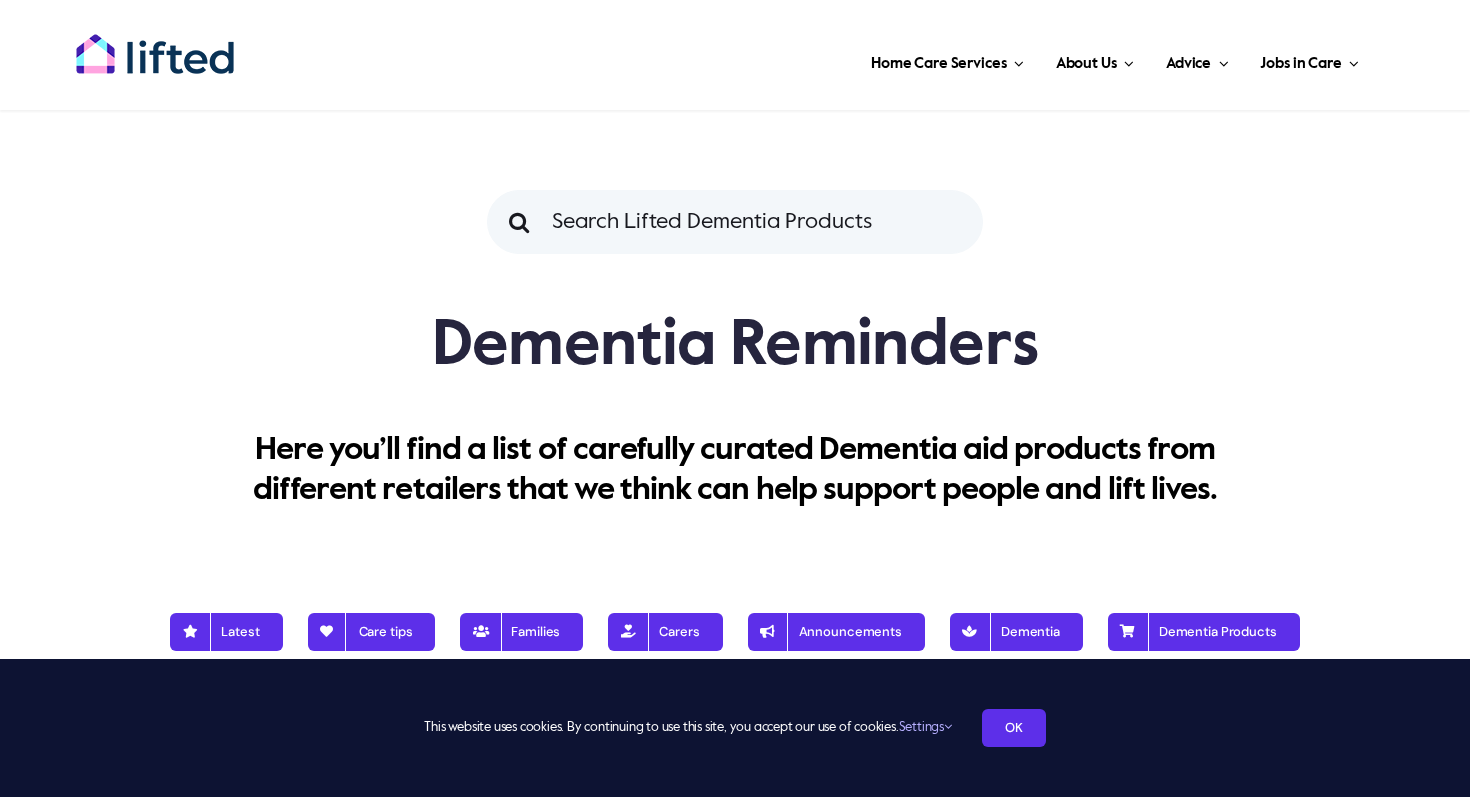 scroll, scrollTop: 0, scrollLeft: 0, axis: both 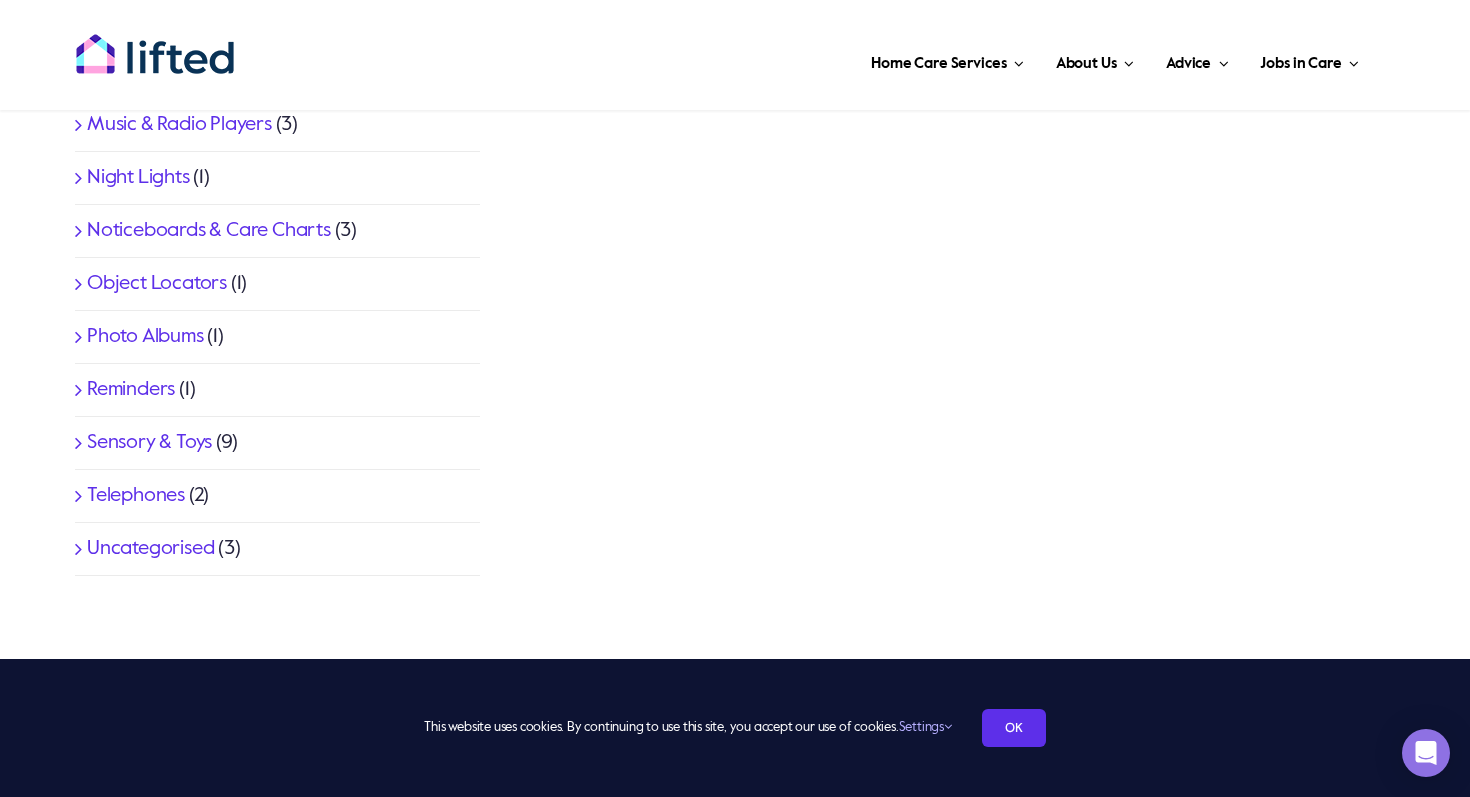 click on "Telephones" at bounding box center (136, 496) 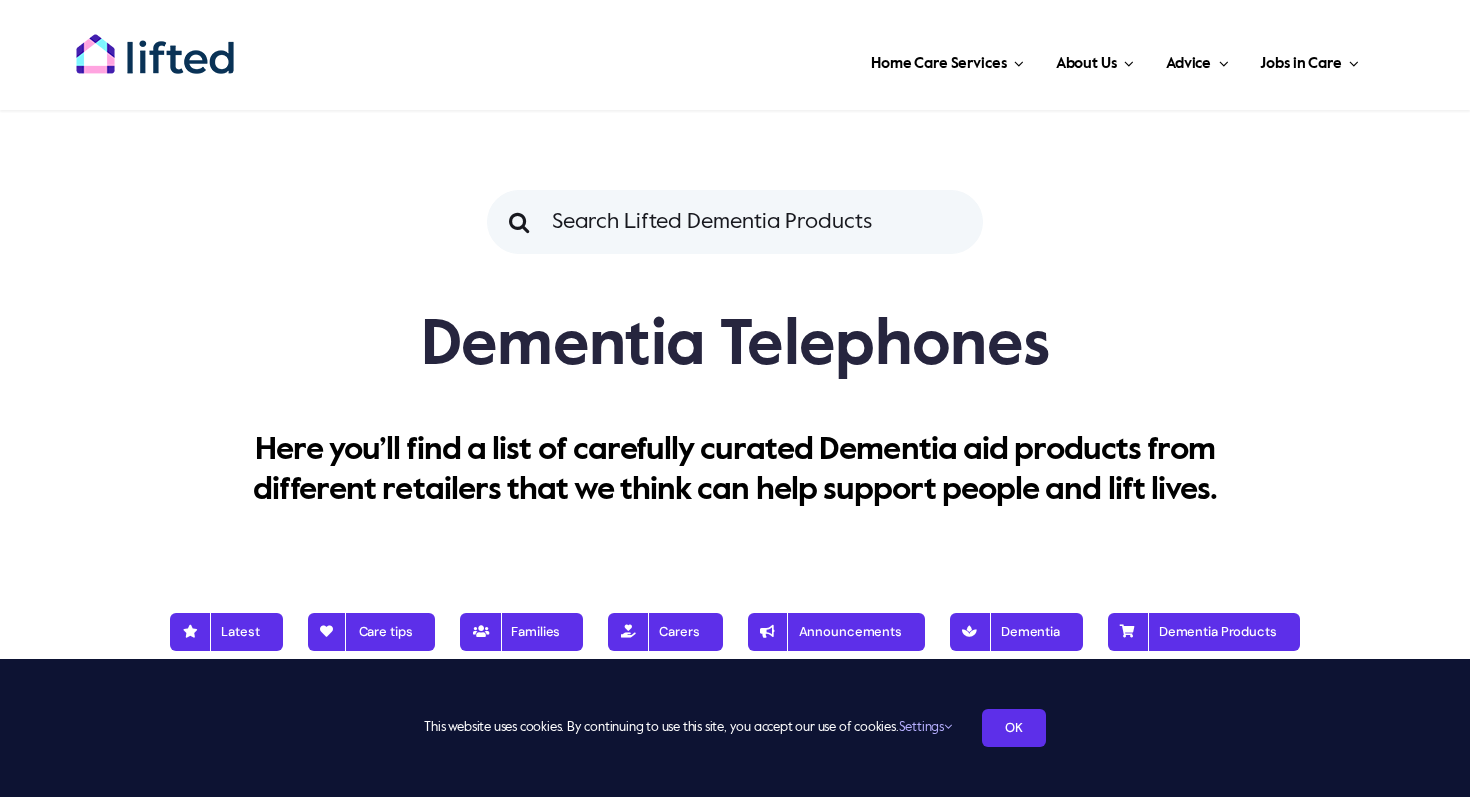 scroll, scrollTop: 0, scrollLeft: 0, axis: both 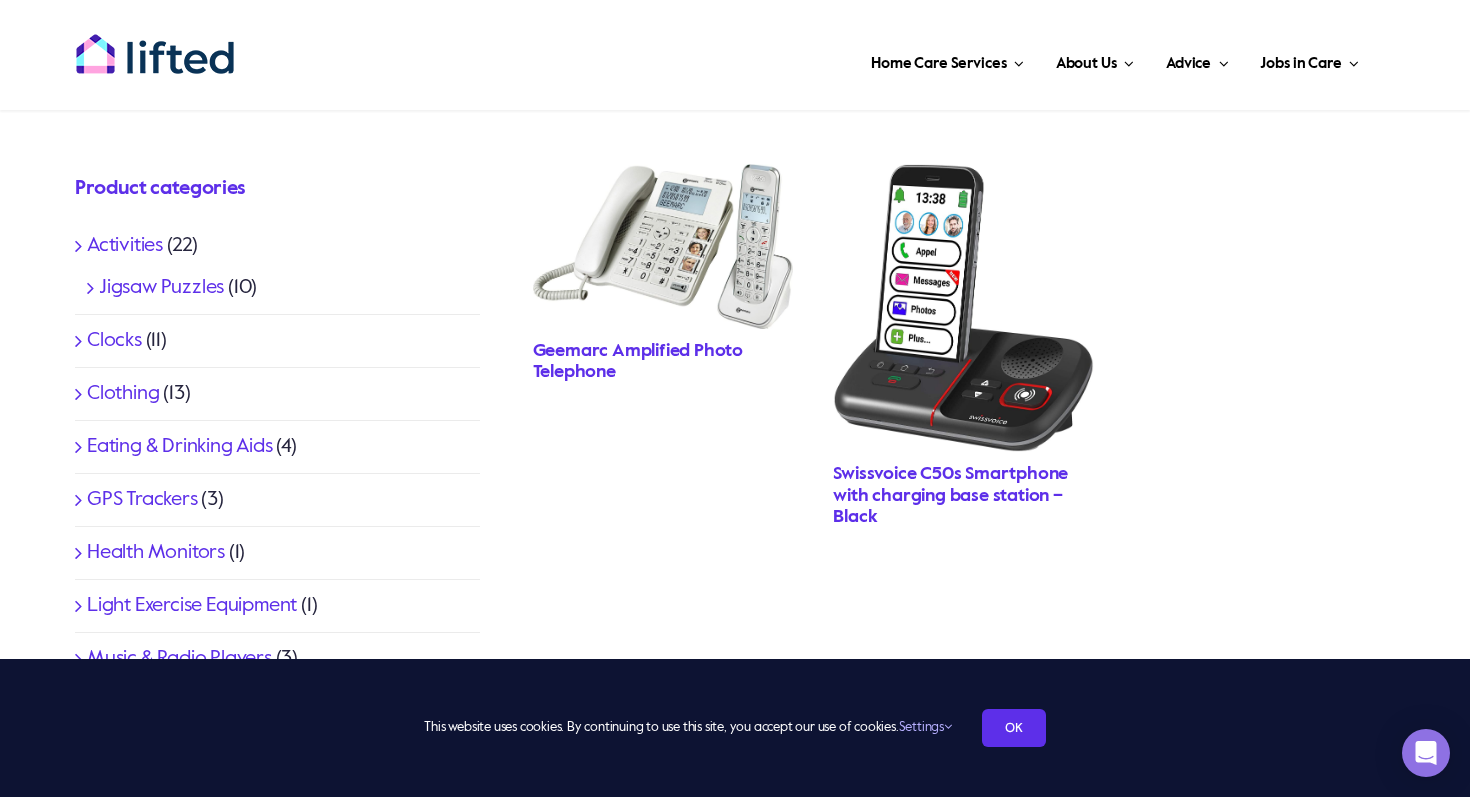 click on "Geemarc Amplified Photo Telephone" at bounding box center [638, 362] 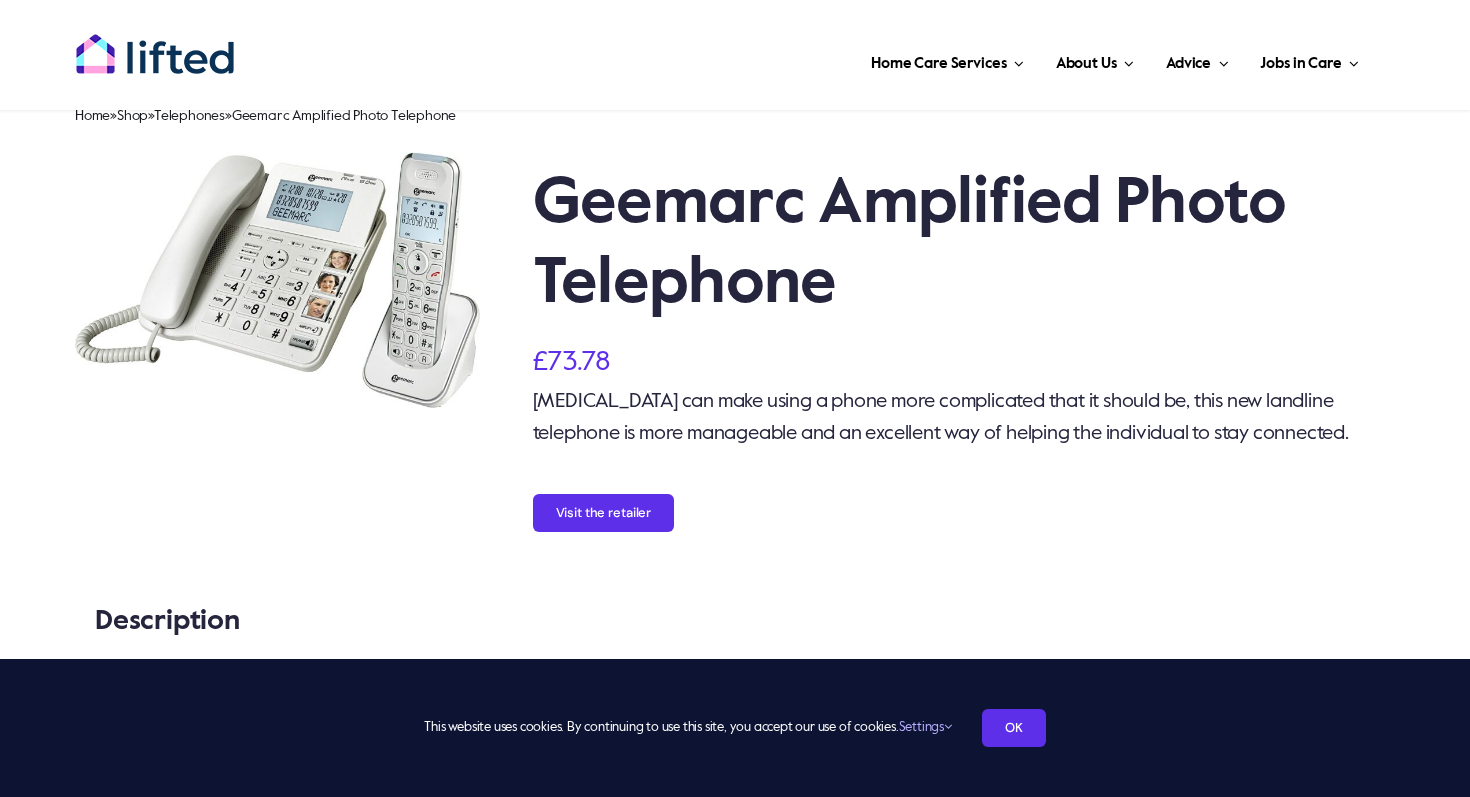 scroll, scrollTop: 0, scrollLeft: 0, axis: both 